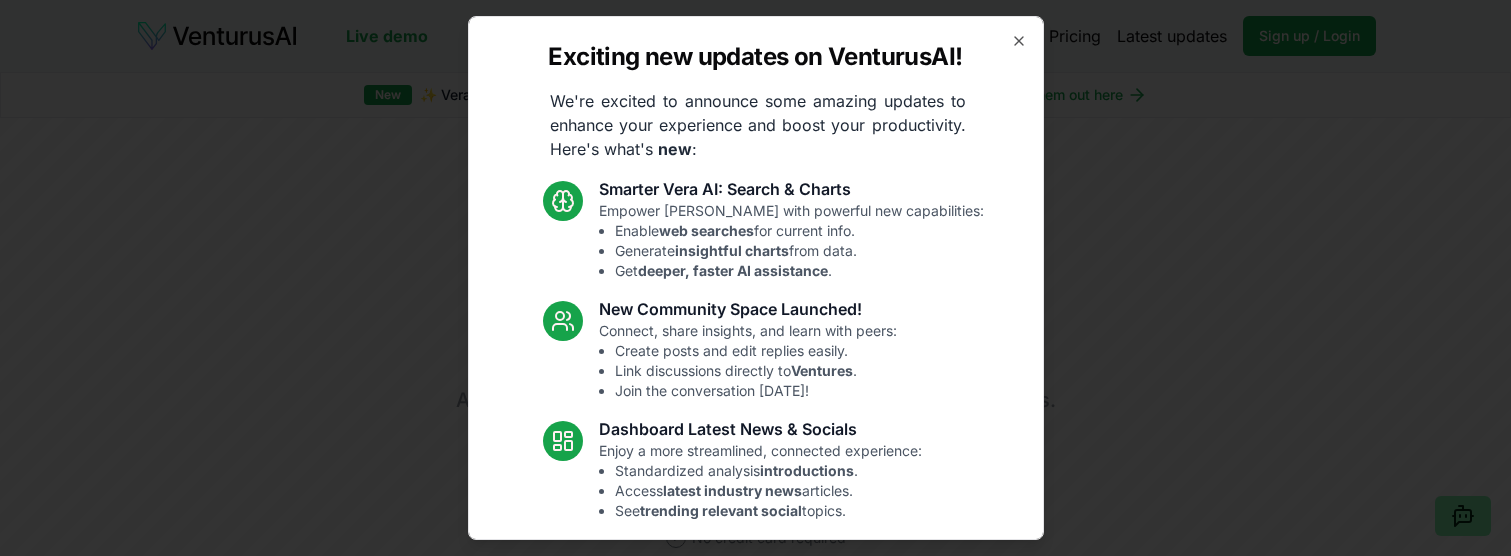 scroll, scrollTop: 0, scrollLeft: 0, axis: both 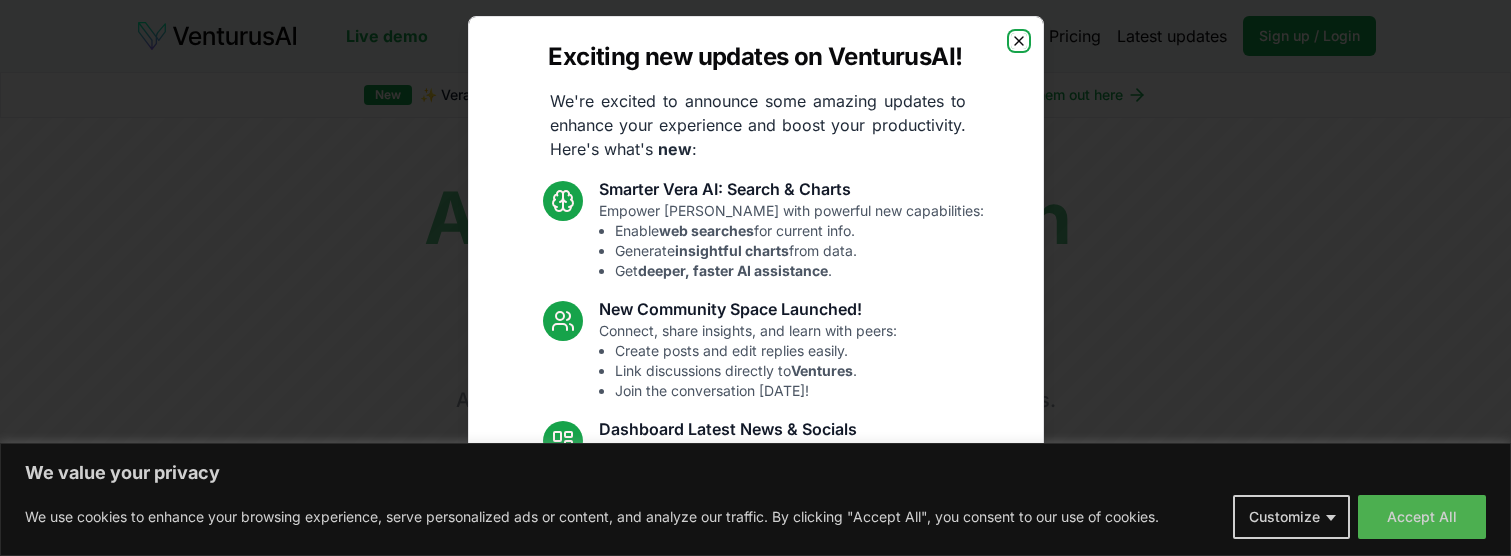 click 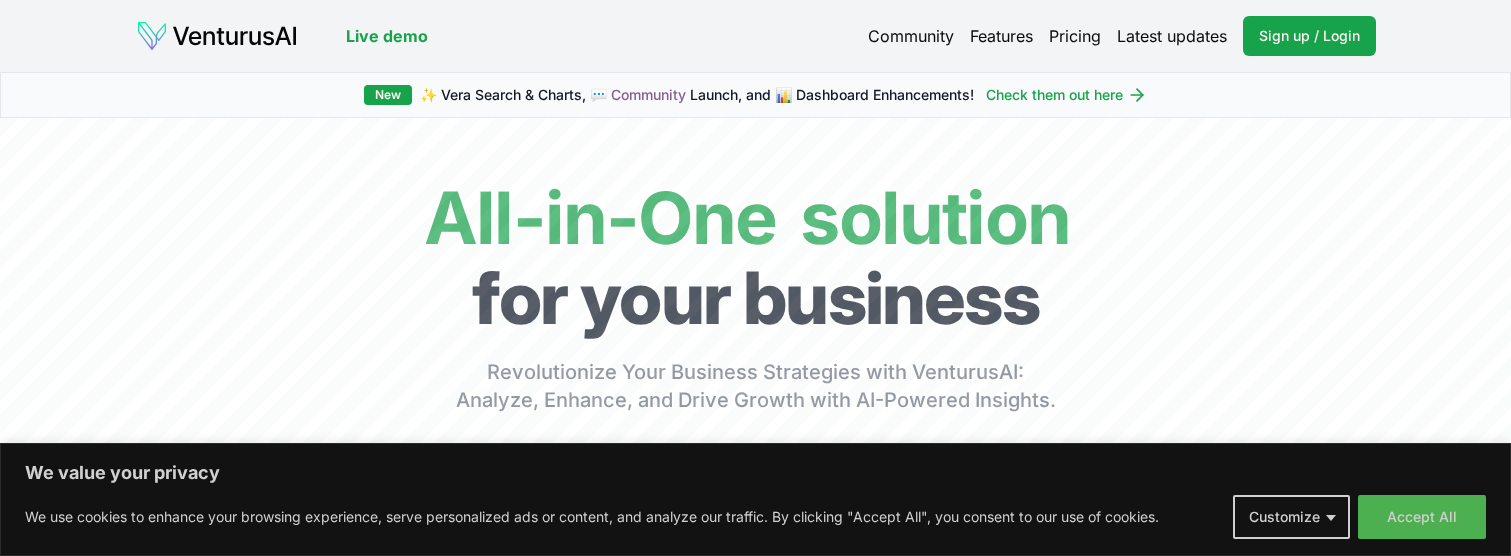 click on "Pricing" at bounding box center (1075, 36) 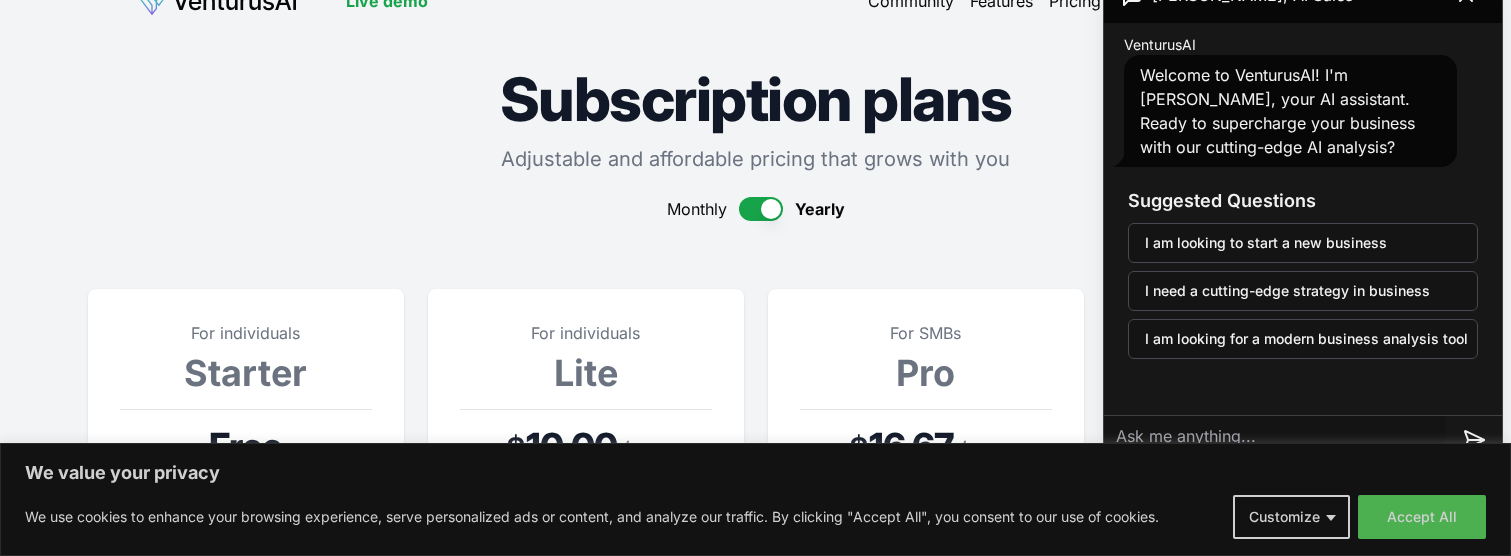 scroll, scrollTop: 0, scrollLeft: 0, axis: both 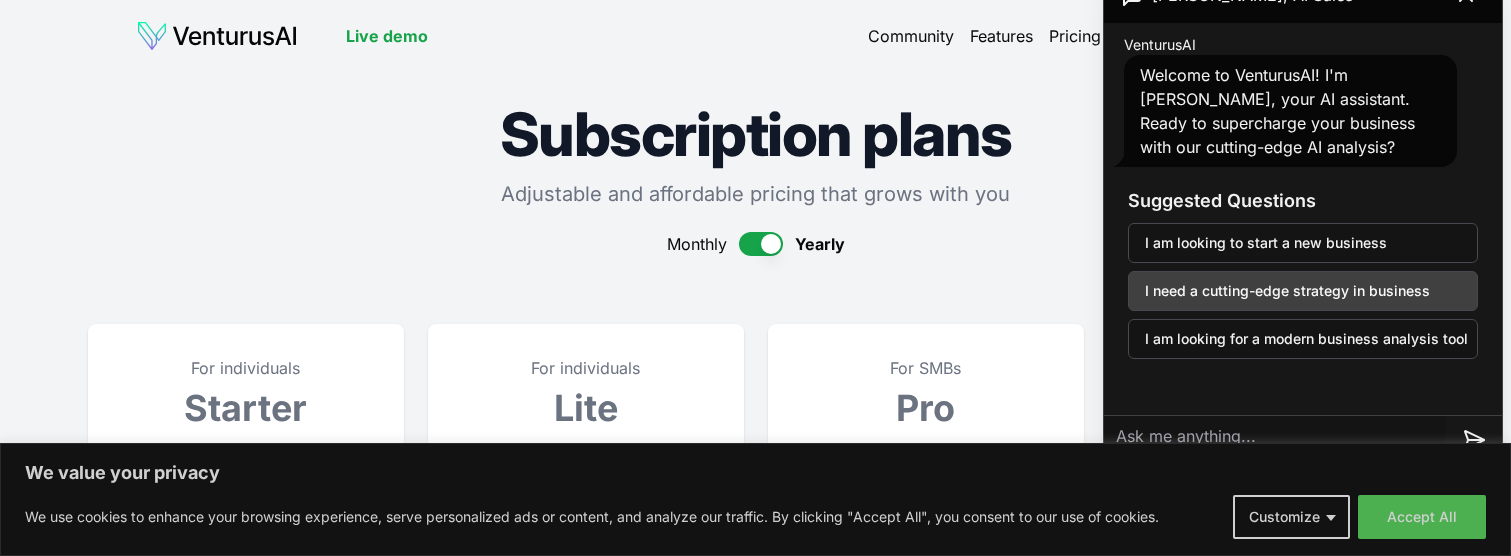 click on "I need a cutting-edge strategy in business" at bounding box center [1303, 291] 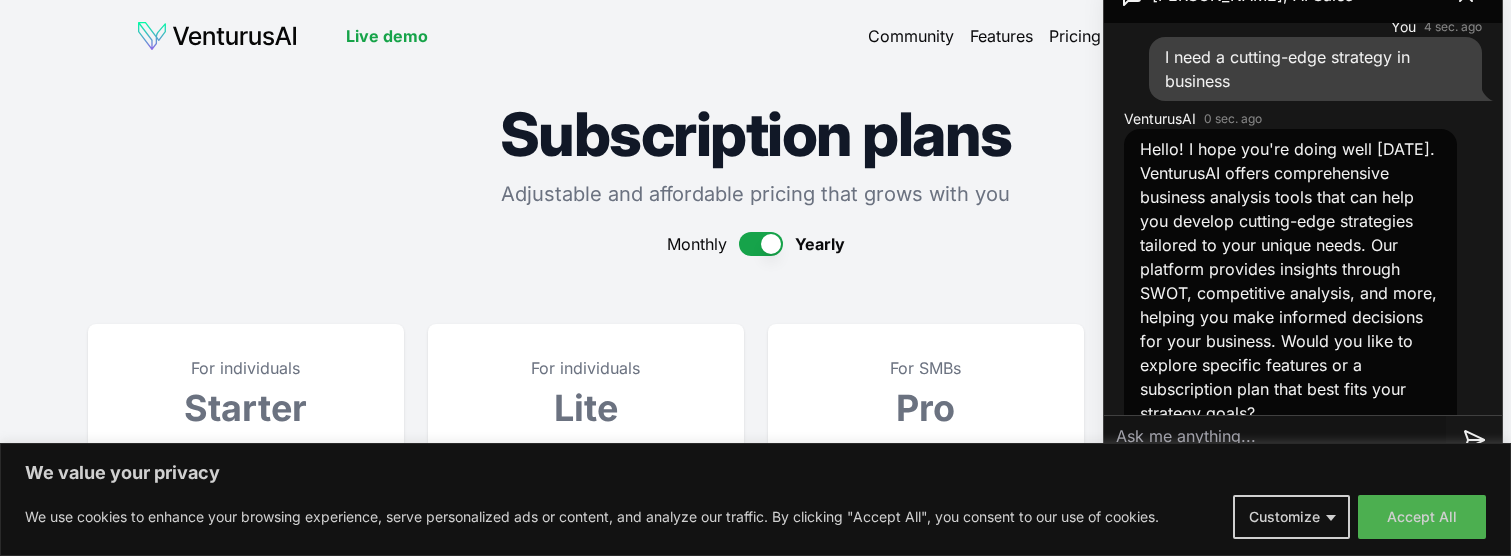 scroll, scrollTop: 188, scrollLeft: 0, axis: vertical 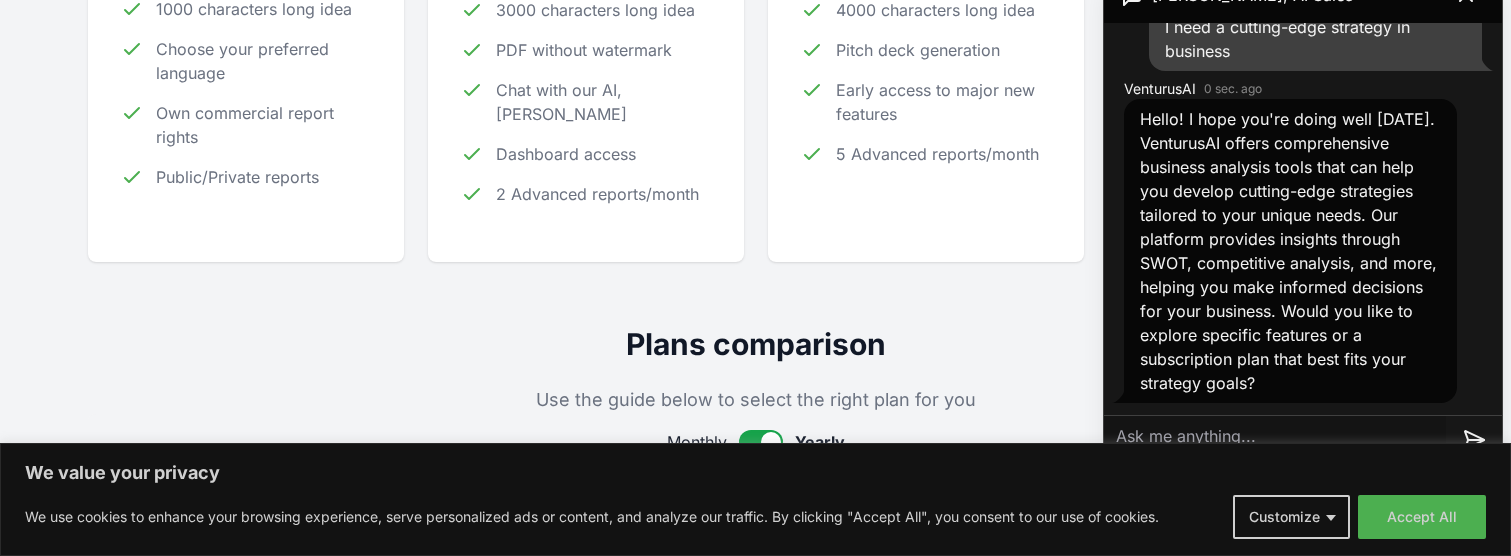 click on "Accept All" at bounding box center (1422, 517) 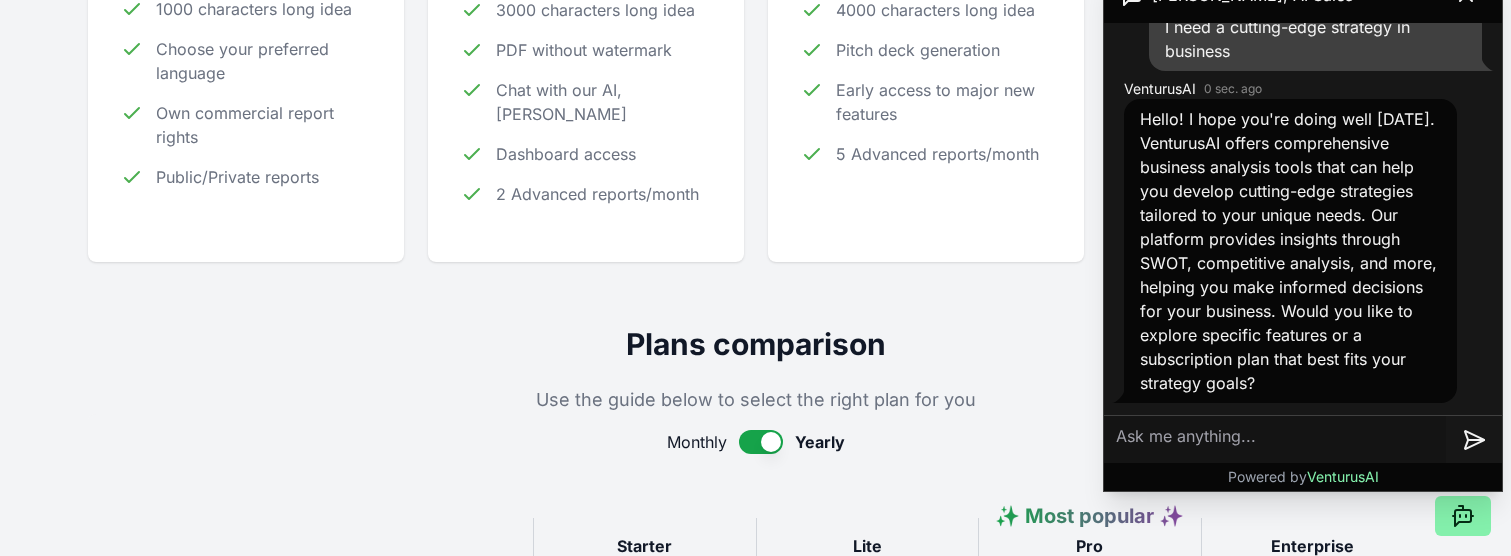 scroll, scrollTop: 900, scrollLeft: 0, axis: vertical 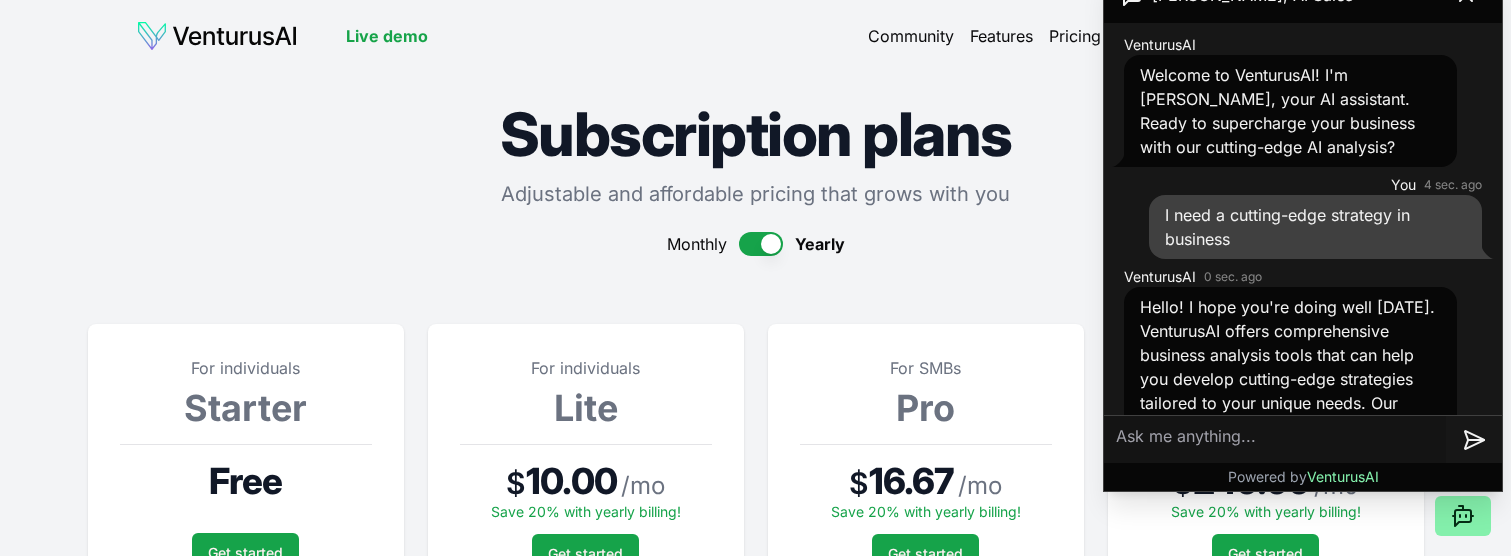 click on "Community Features Pricing Latest updates Sign up / Login Login" at bounding box center (1122, 36) 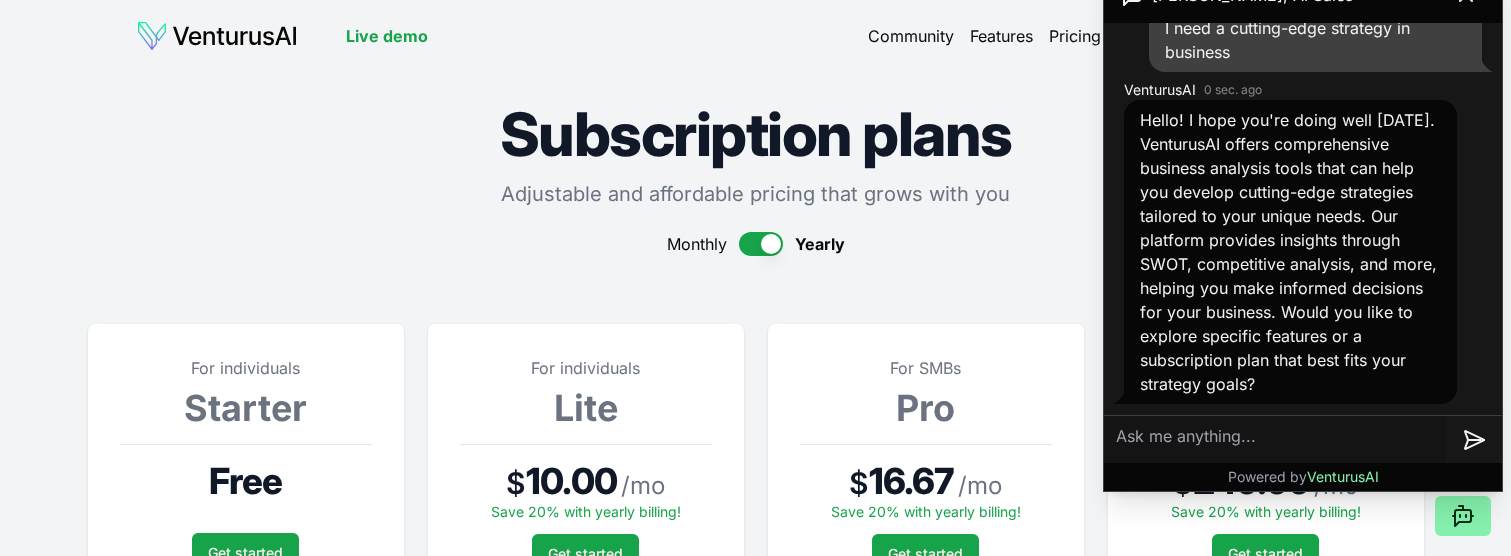 scroll, scrollTop: 188, scrollLeft: 0, axis: vertical 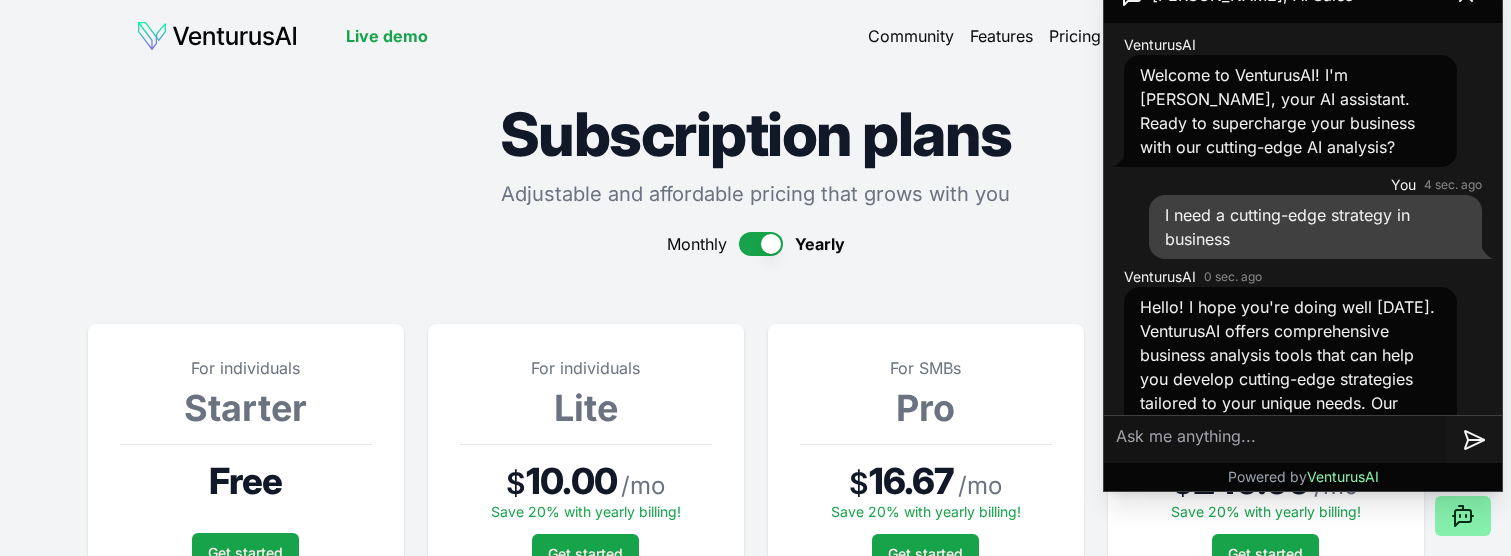 click on "We value your privacy We use cookies to enhance your browsing experience, serve personalized ads or content, and analyze our traffic. By clicking "Accept All", you consent to our use of cookies. Customize    Accept All Customize Consent Preferences   We use cookies to help you navigate efficiently and perform certain functions. You will find detailed information about all cookies under each consent category below. The cookies that are categorized as "Necessary" are stored on your browser as they are essential for enabling the basic functionalities of the site. ...  Show more Necessary Always Active Necessary cookies are required to enable the basic features of this site, such as providing secure log-in or adjusting your consent preferences. These cookies do not store any personally identifiable data. Cookie cookieyes-consent Duration 1 year Description Cookie __cf_bm Duration 1 hour Description This cookie, set by Cloudflare, is used to support Cloudflare Bot Management.  Cookie _cfuvid Duration session lidc" at bounding box center [755, 278] 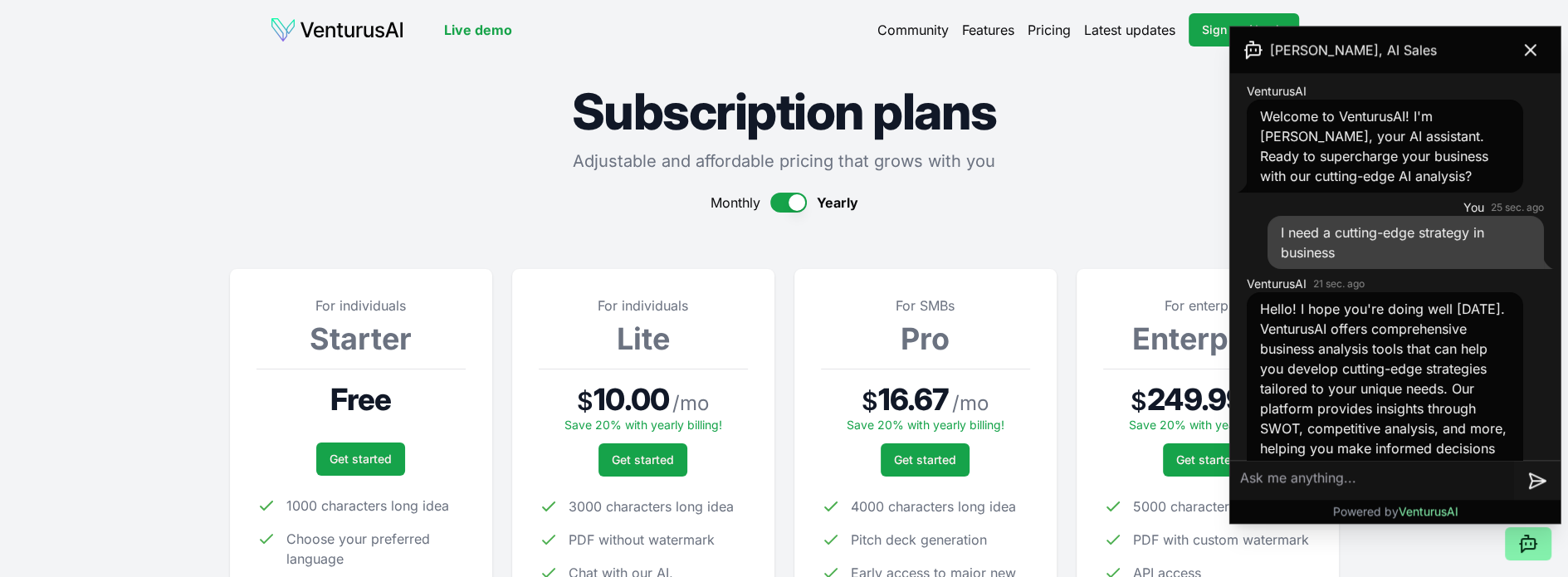 drag, startPoint x: 1208, startPoint y: 0, endPoint x: 1140, endPoint y: 149, distance: 163.78339 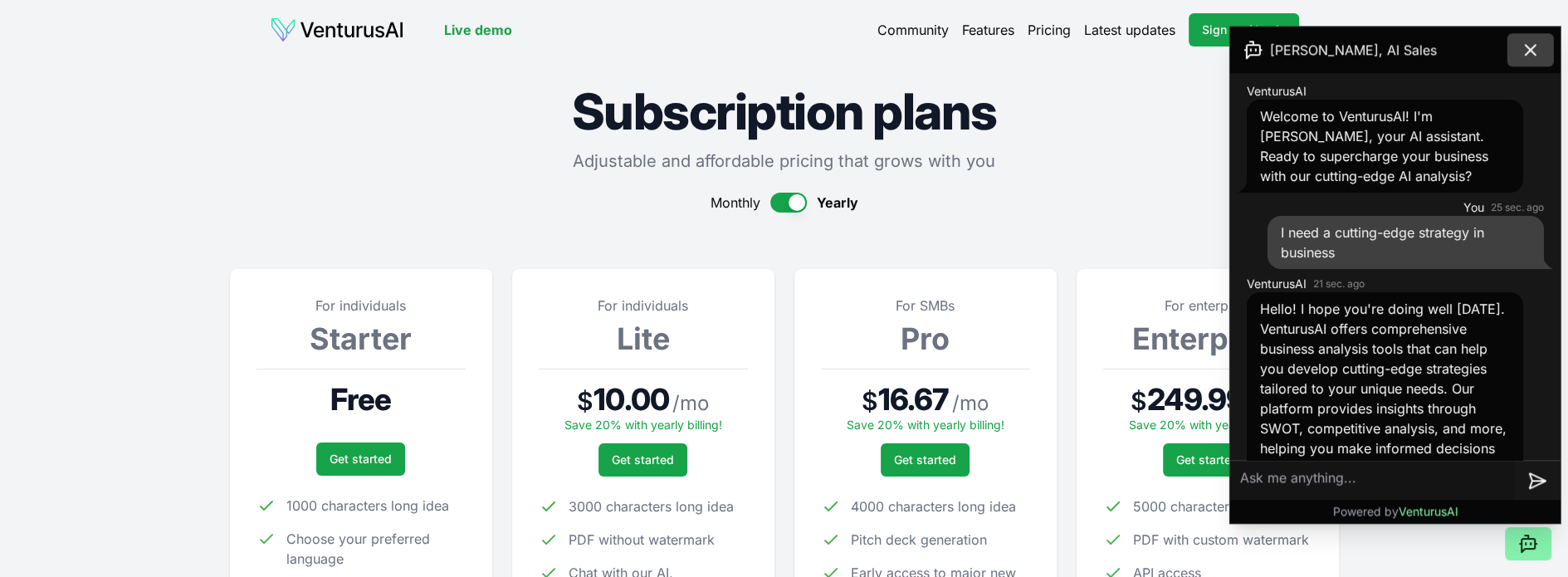 click 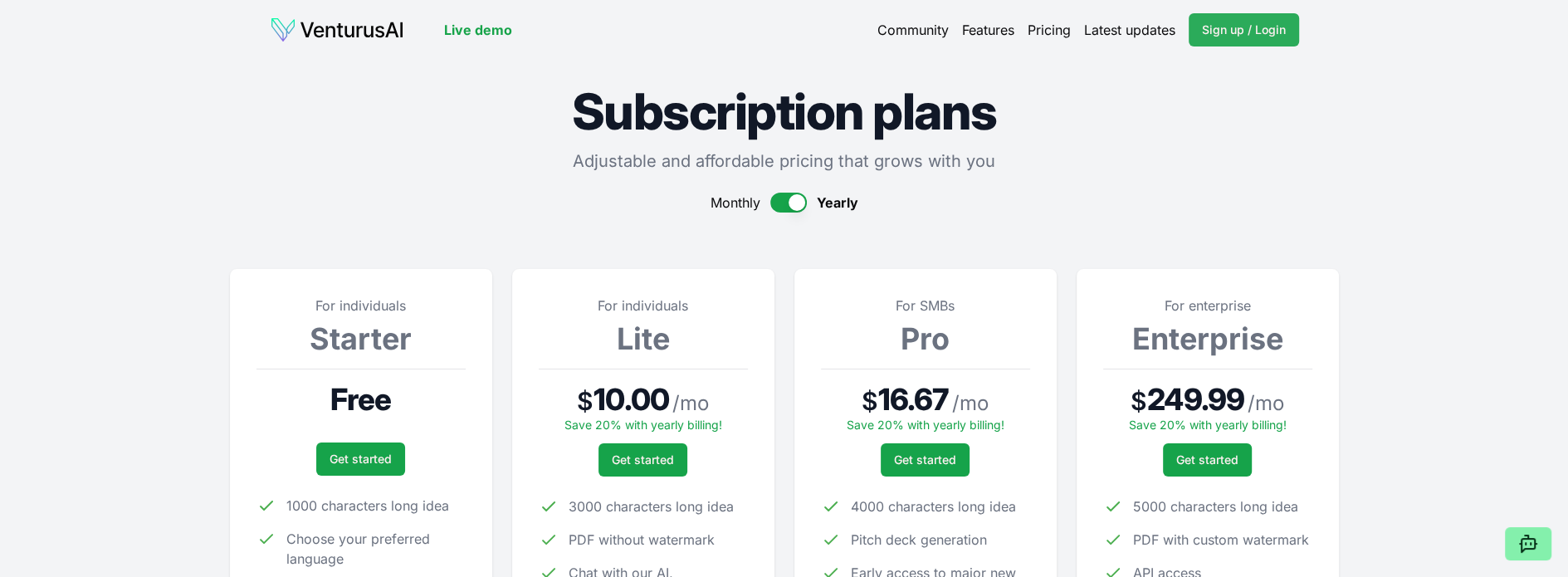 click on "Sign up / Login" at bounding box center (1243, 30) 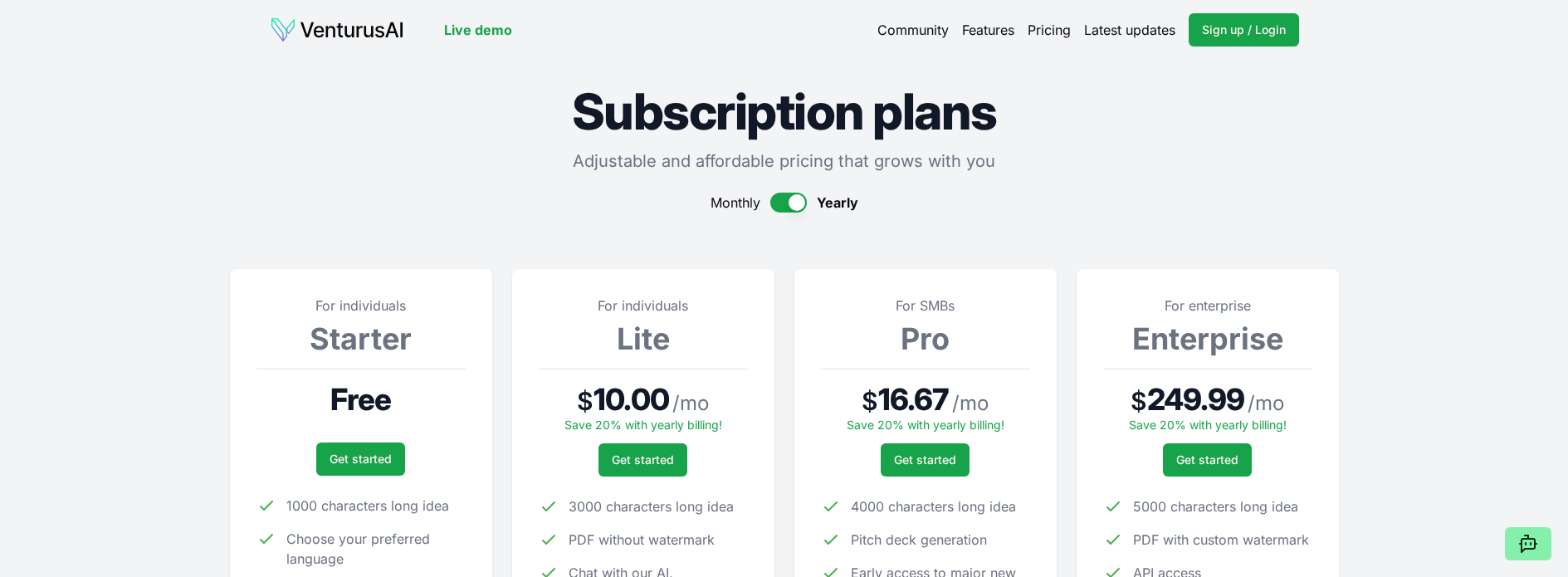 scroll, scrollTop: 0, scrollLeft: 0, axis: both 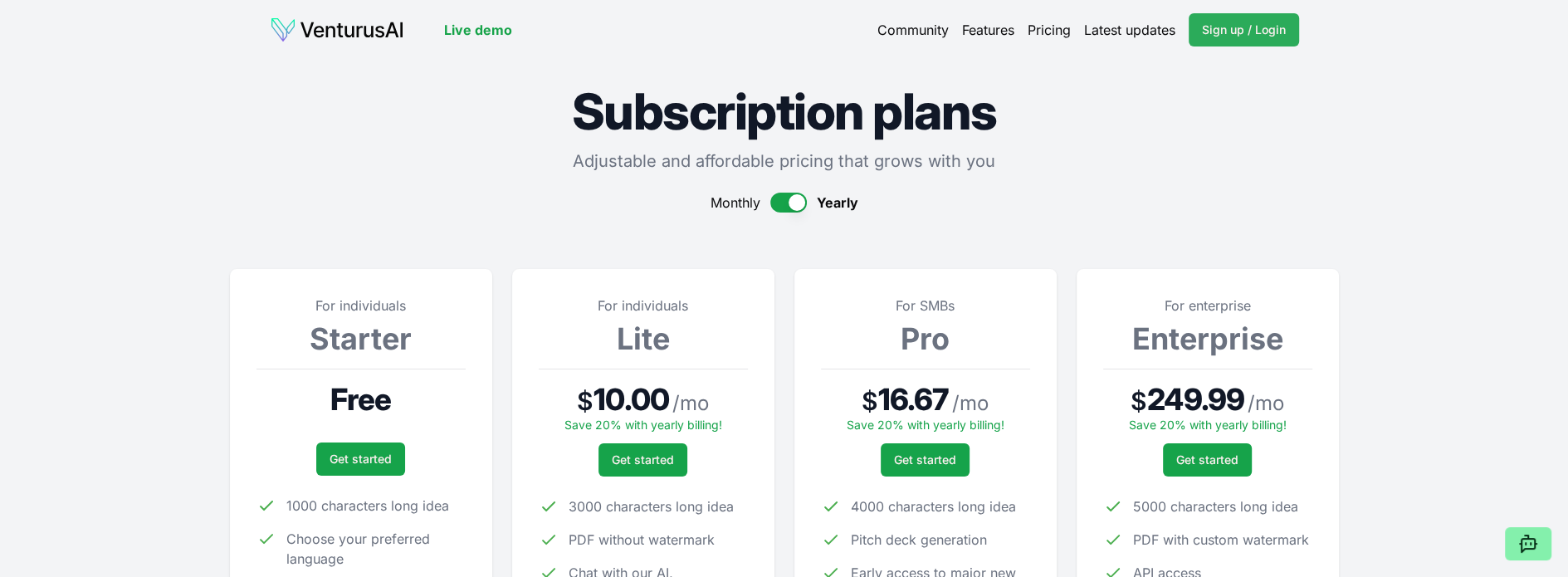 click on "Sign up / Login" at bounding box center (1243, 30) 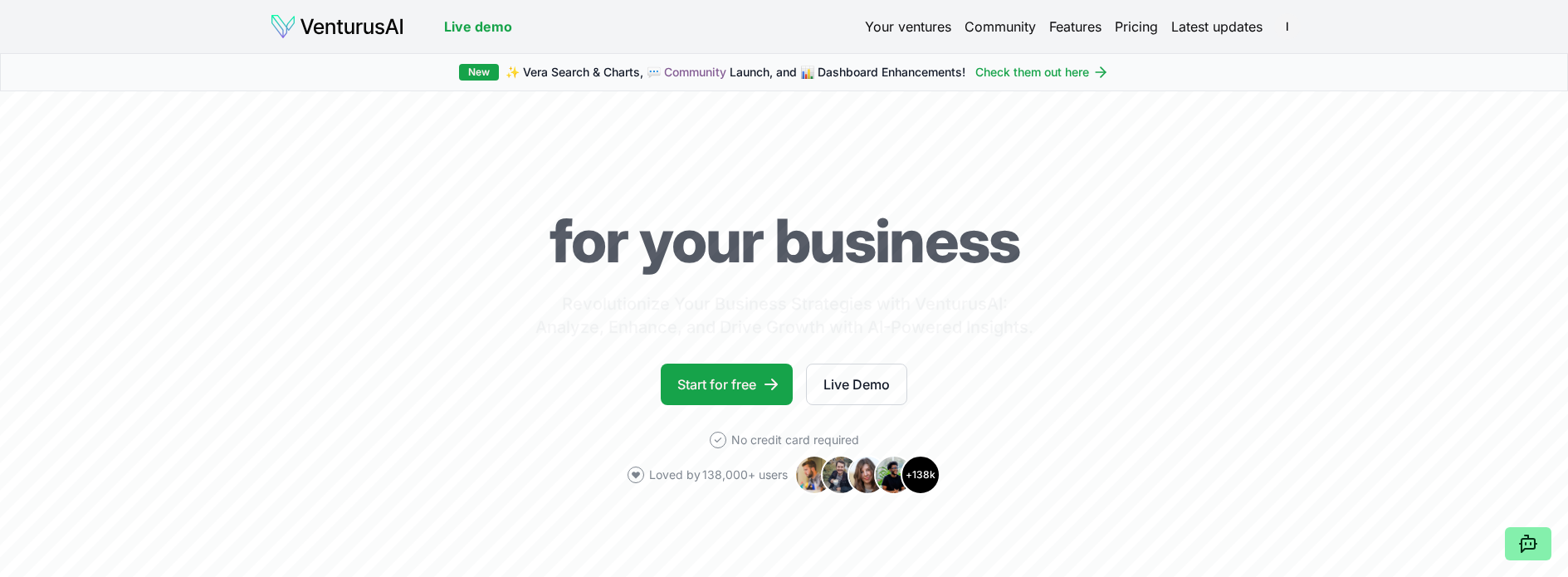 scroll, scrollTop: 0, scrollLeft: 0, axis: both 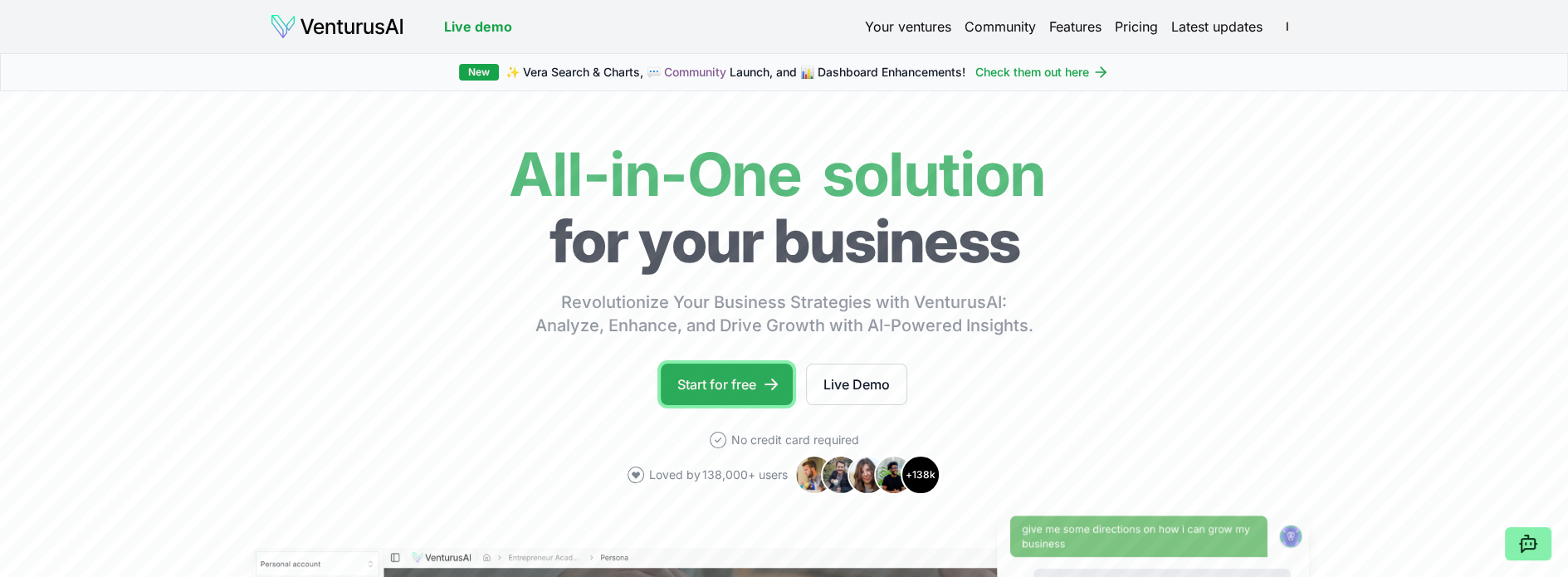 click on "Start for free" at bounding box center [726, 384] 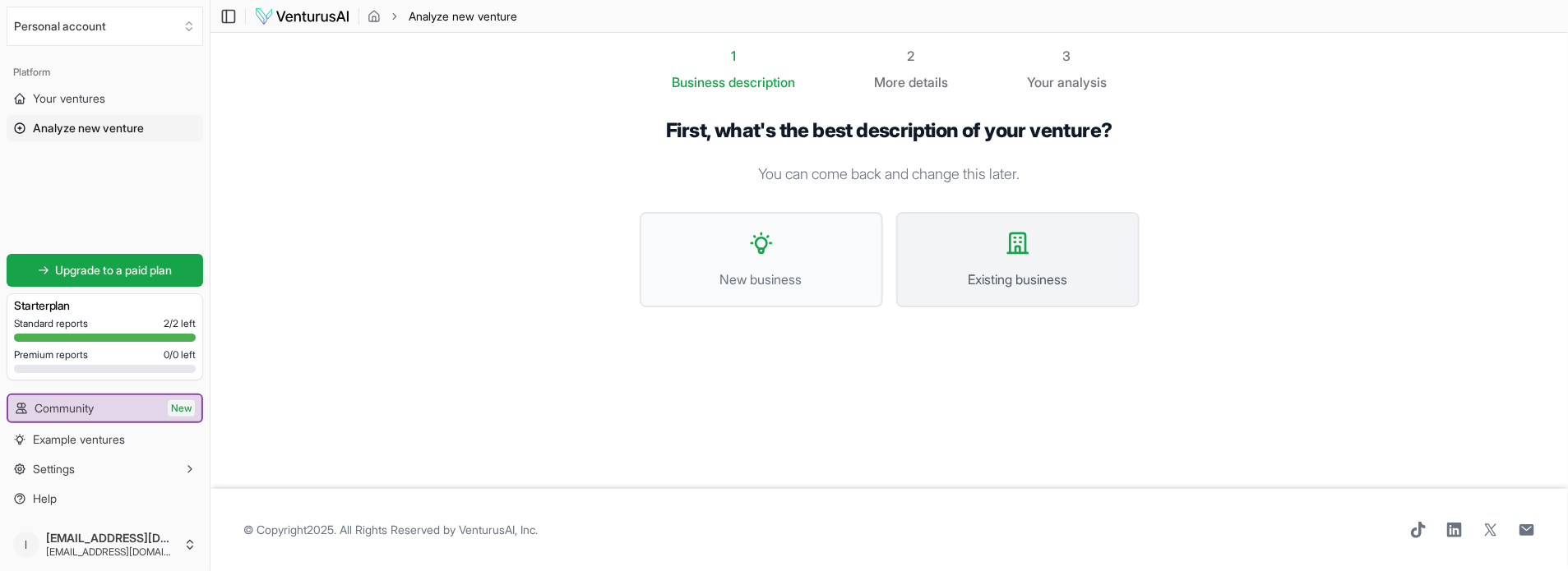 click 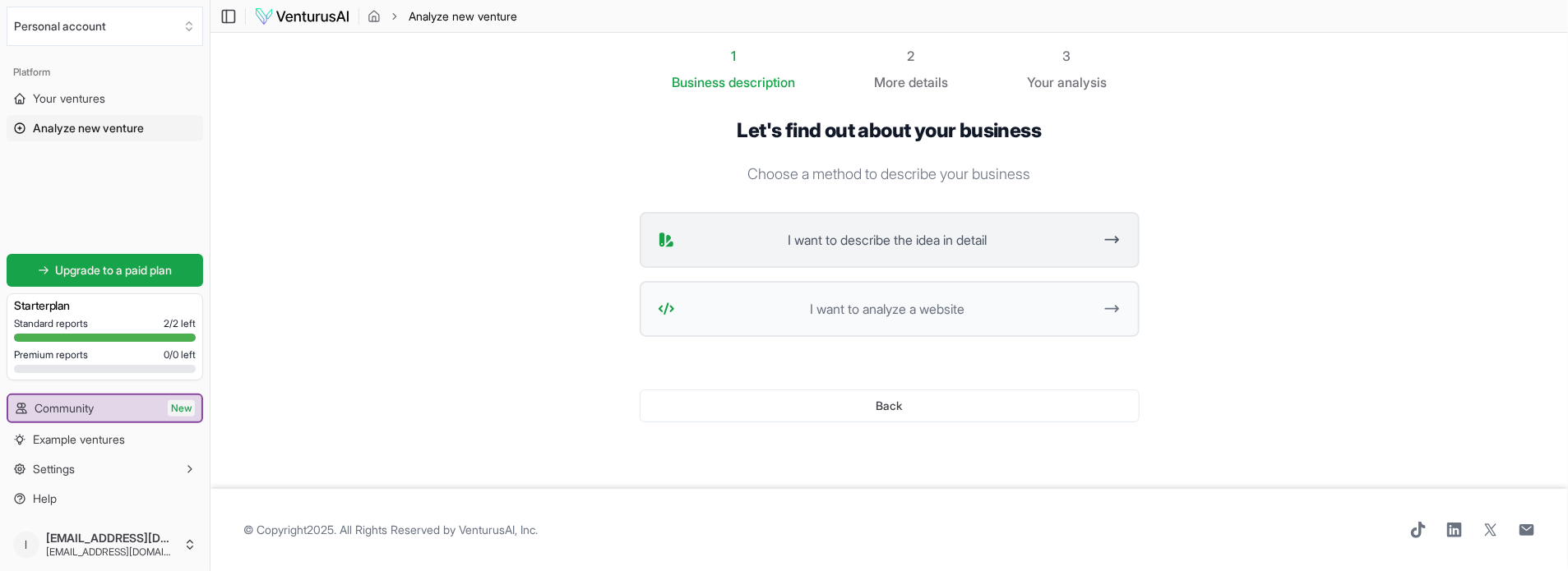 click on "I want to describe the idea in detail" at bounding box center (887, 240) 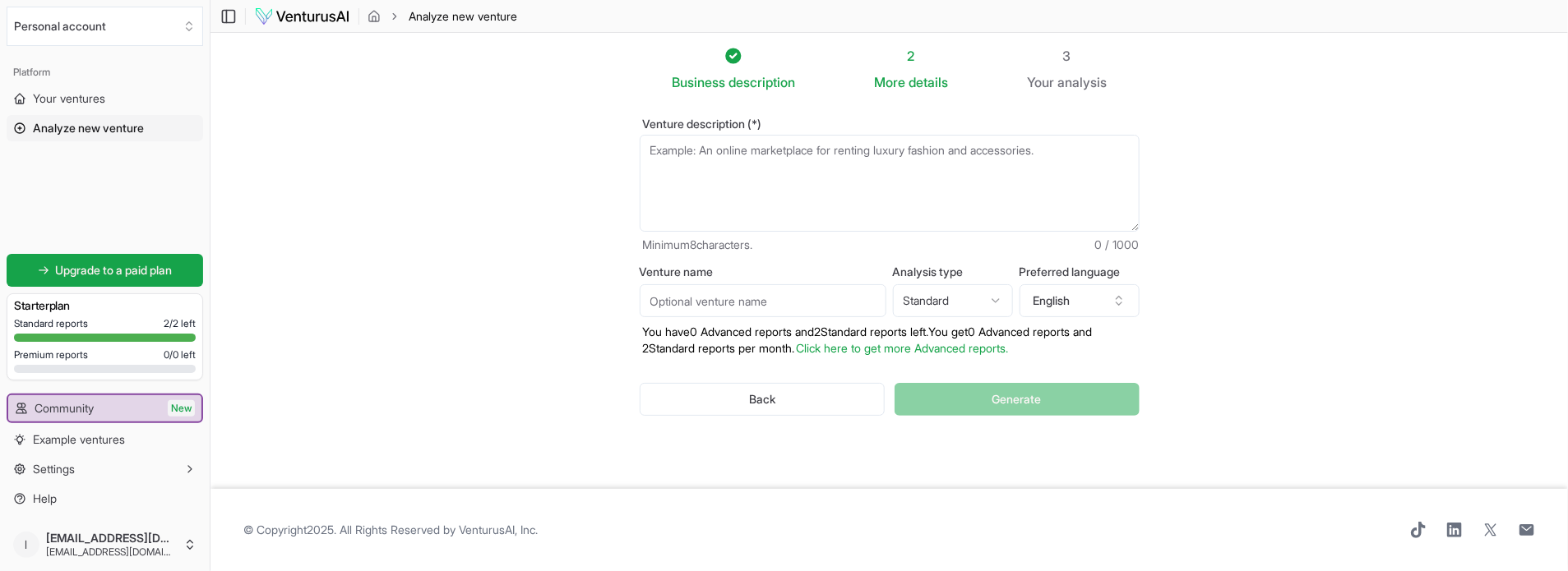 click on "Venture description (*)" at bounding box center (890, 183) 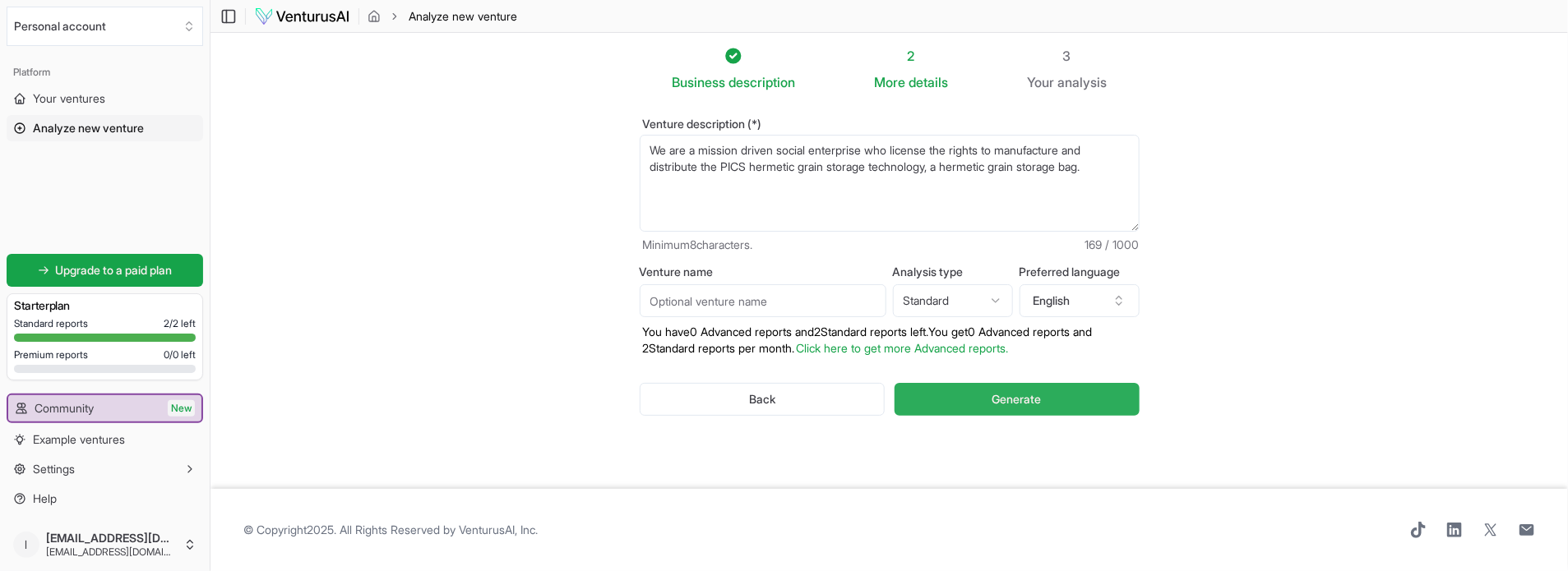 type on "We are a mission driven social enterprise who license the rights to manufacture and distribute the PICS hermetic grain storage technology, a hermetic grain storage bag." 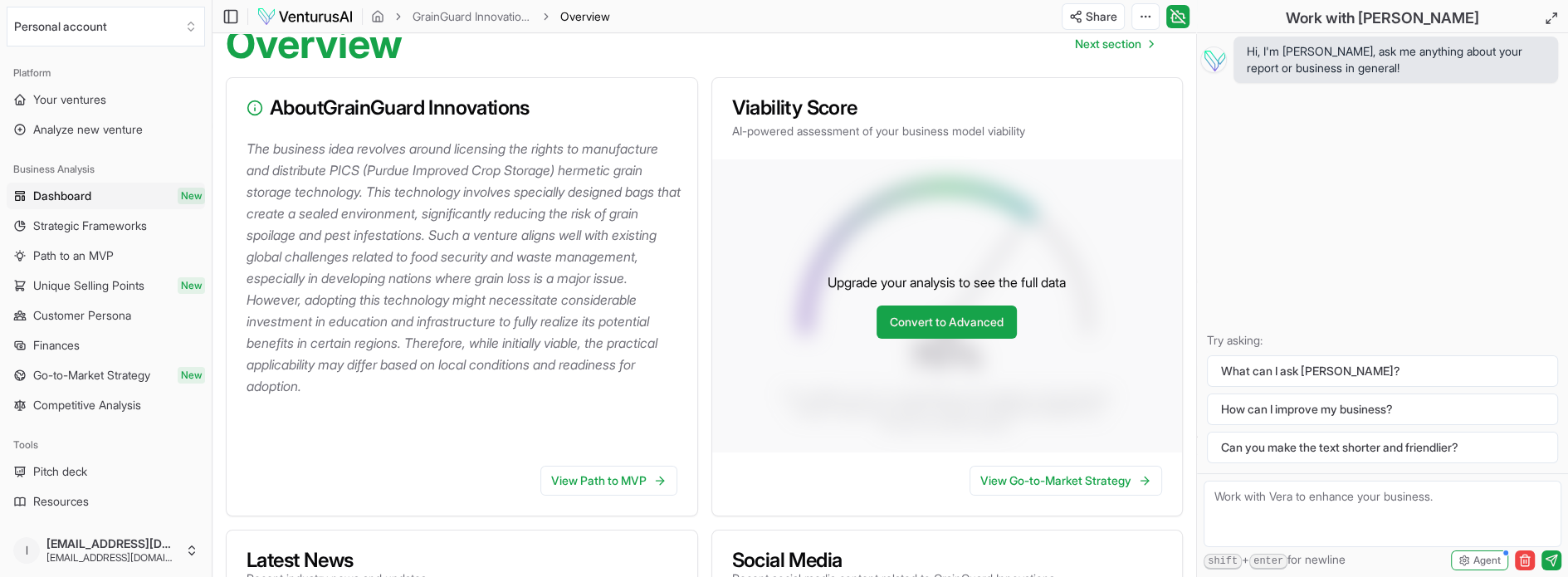 scroll, scrollTop: 104, scrollLeft: 0, axis: vertical 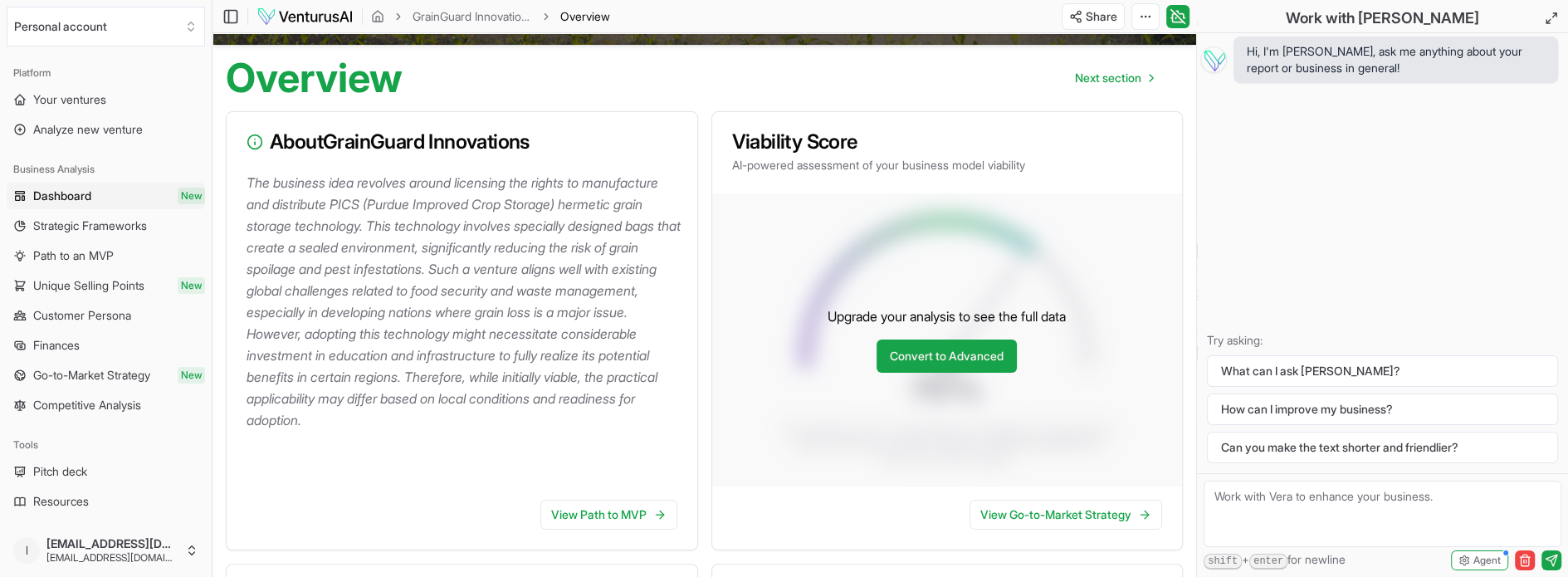 click on "Hi, I'm Vera, ask me anything about your report or business in general! Try asking: What can I ask Vera? How can I improve my business? Can you make the text shorter and friendlier?" at bounding box center [1382, 253] 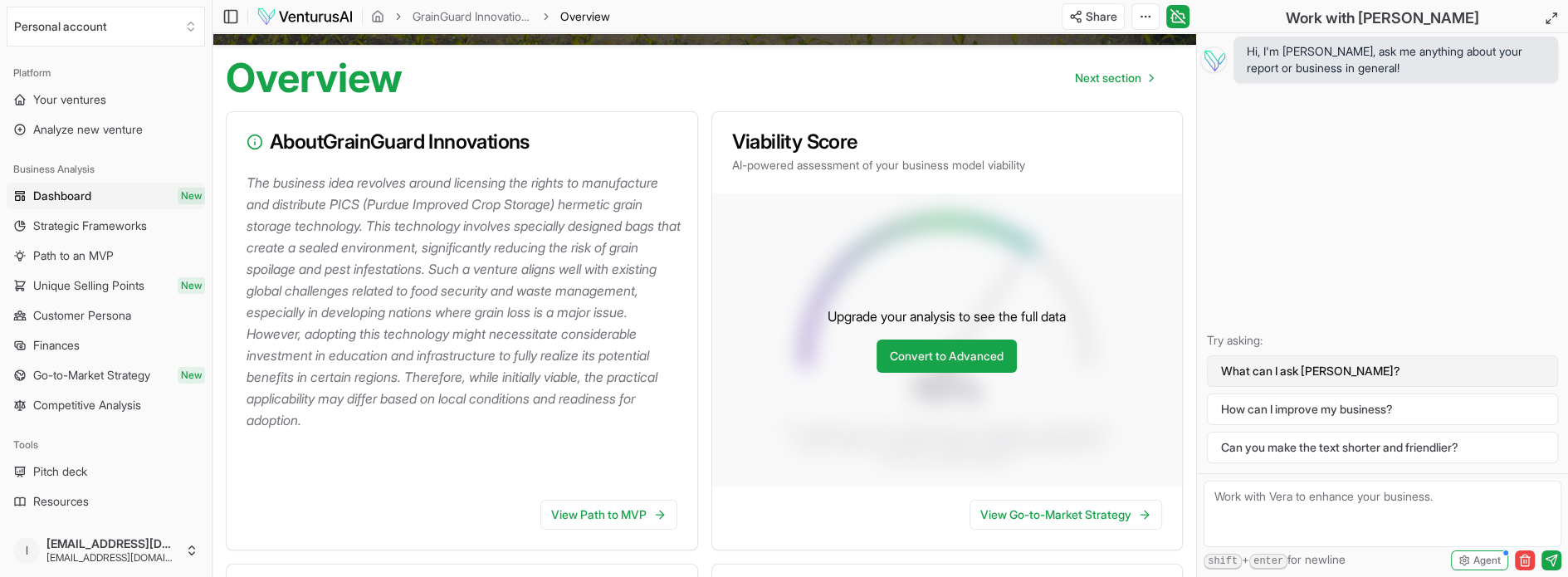 click on "What can I ask Vera?" at bounding box center (1382, 371) 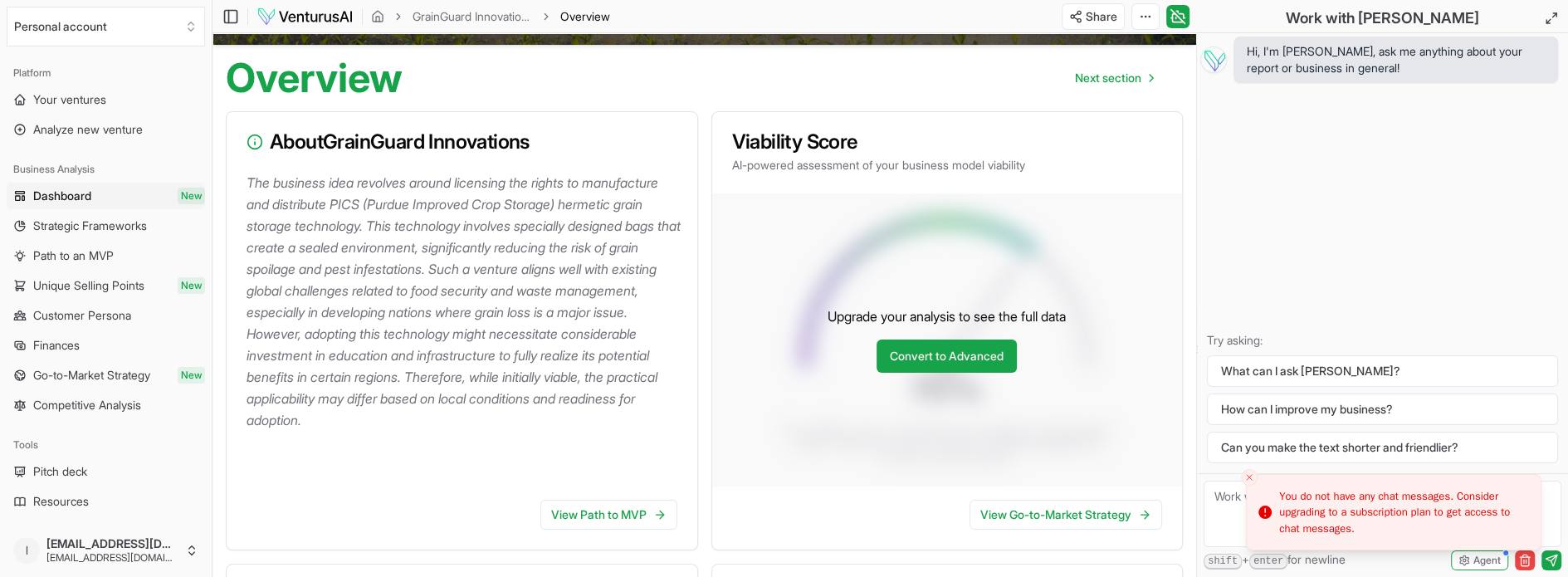 click on "Hi, I'm Vera, ask me anything about your report or business in general! Try asking: What can I ask Vera? How can I improve my business? Can you make the text shorter and friendlier?" at bounding box center [1382, 253] 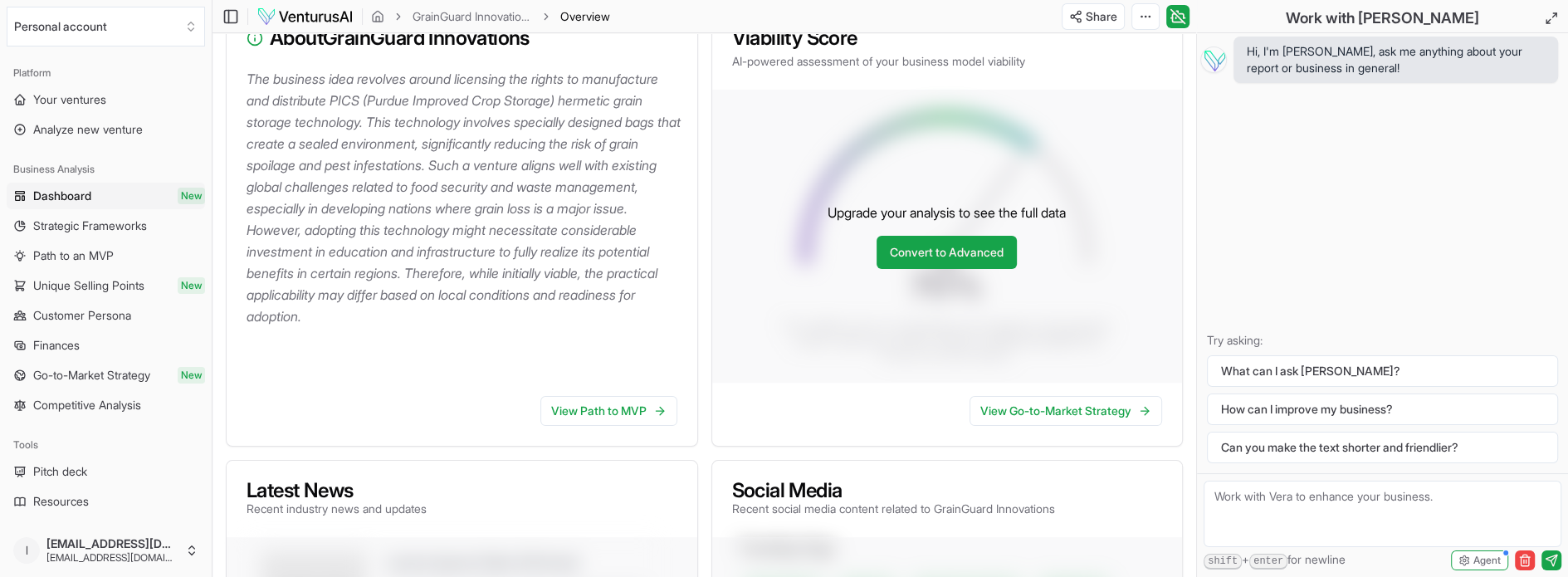 scroll, scrollTop: 311, scrollLeft: 0, axis: vertical 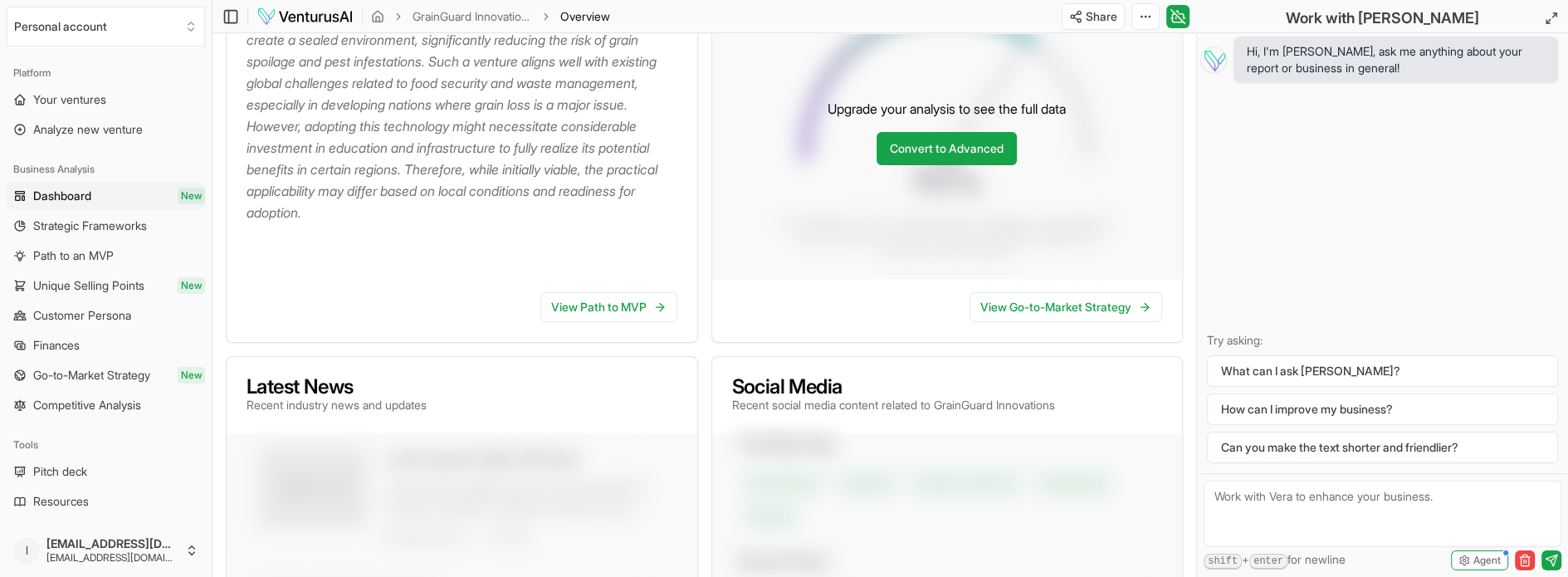 click at bounding box center (1382, 514) 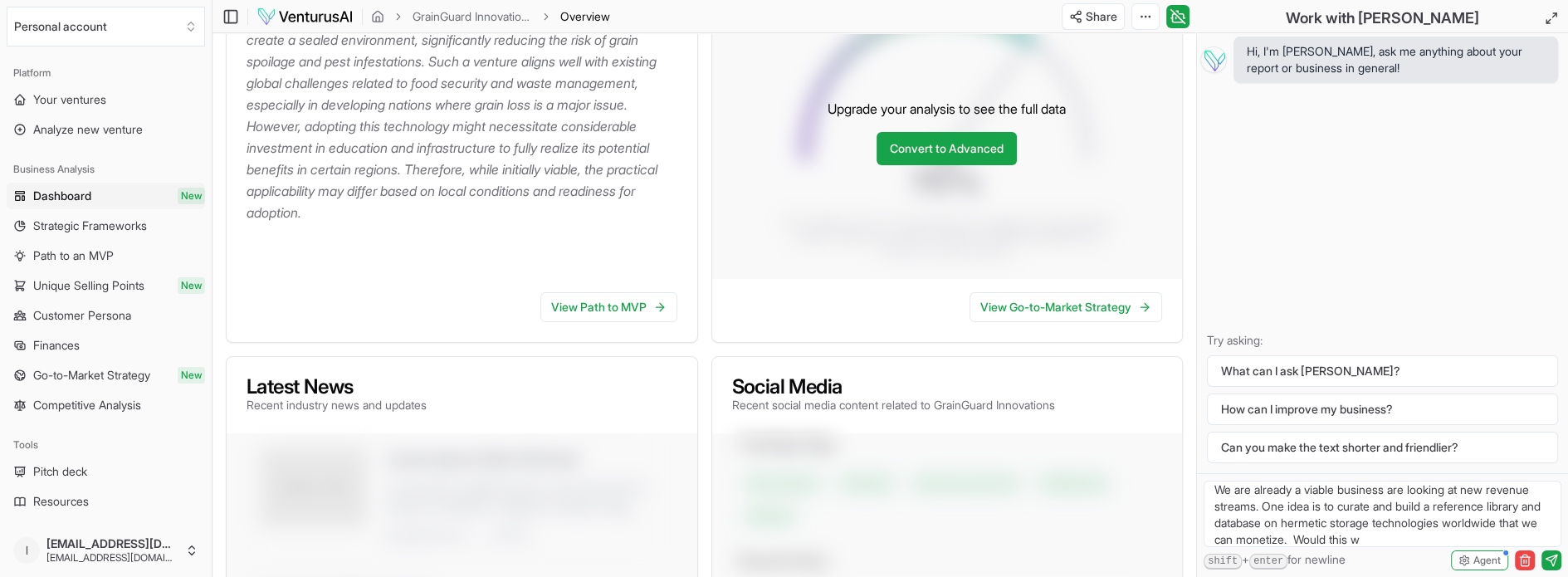scroll, scrollTop: 23, scrollLeft: 0, axis: vertical 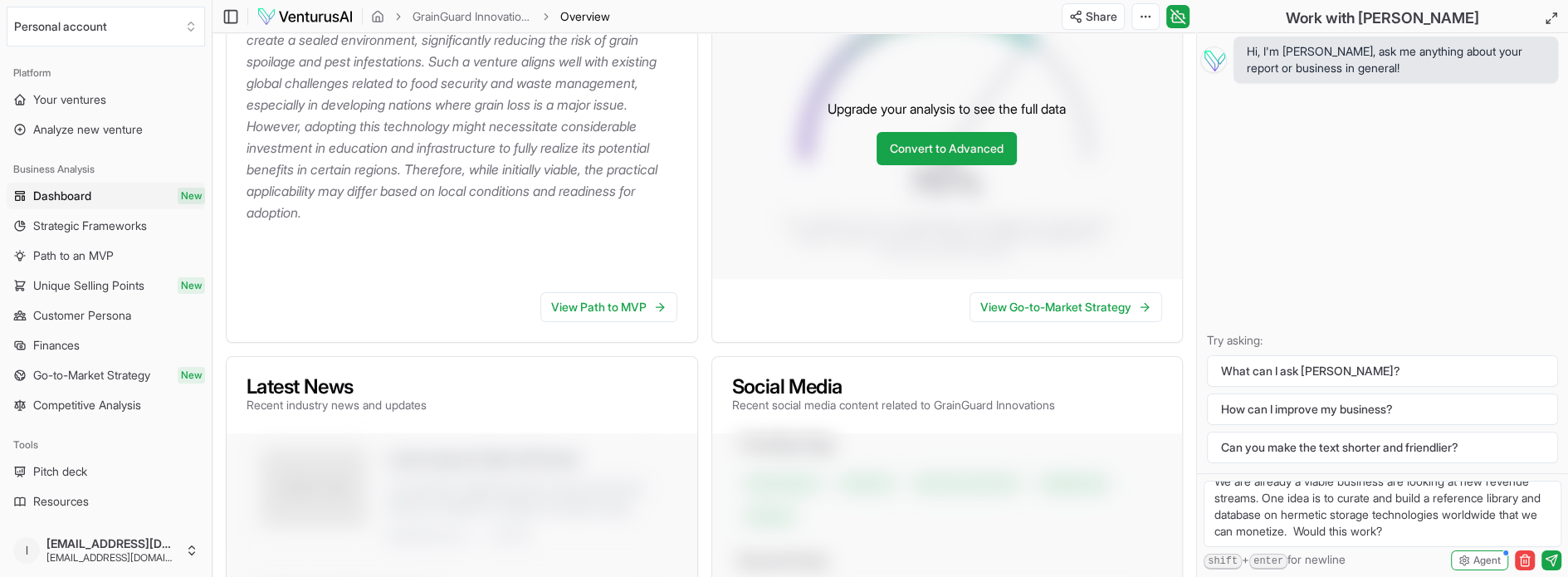 type on "We are already a viable business are looking at new revenue streams. One idea is to curate and build a reference library and database on hermetic storage technologies worldwide that we can monetize.  Would this work?" 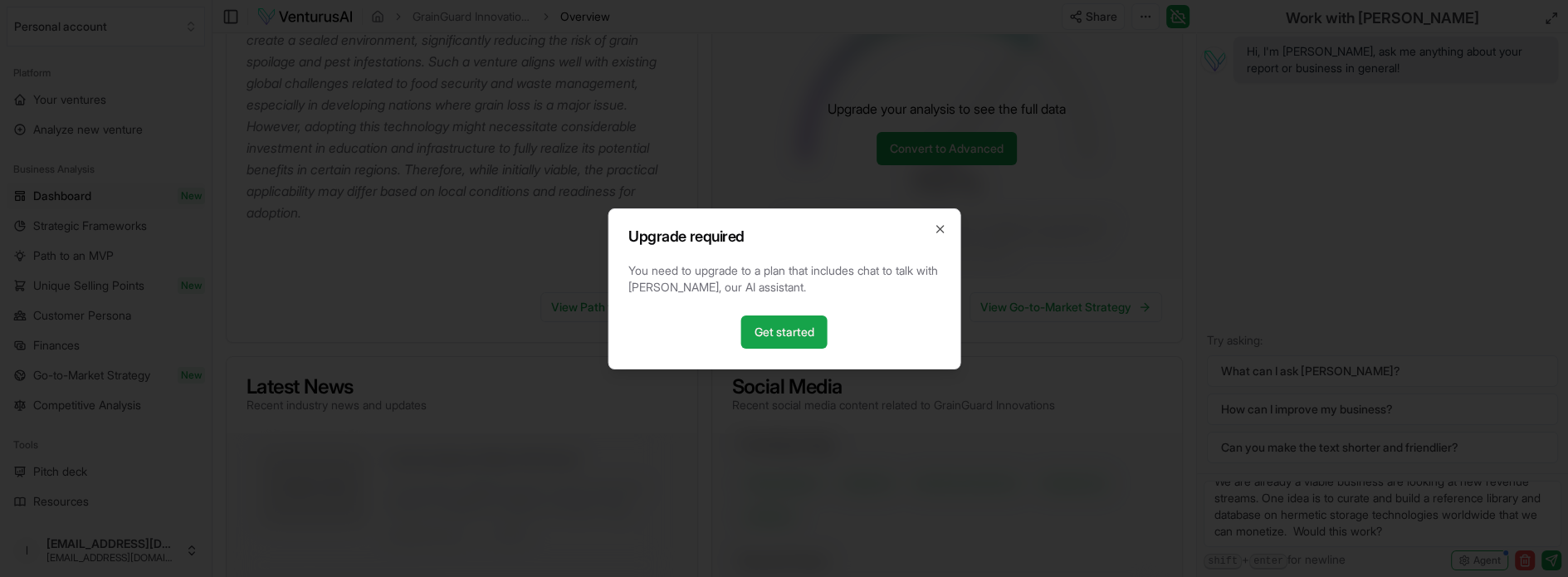click on "Upgrade required You need to upgrade to a plan that includes chat to talk with Vera, our AI assistant. Get started Close" at bounding box center (784, 289) 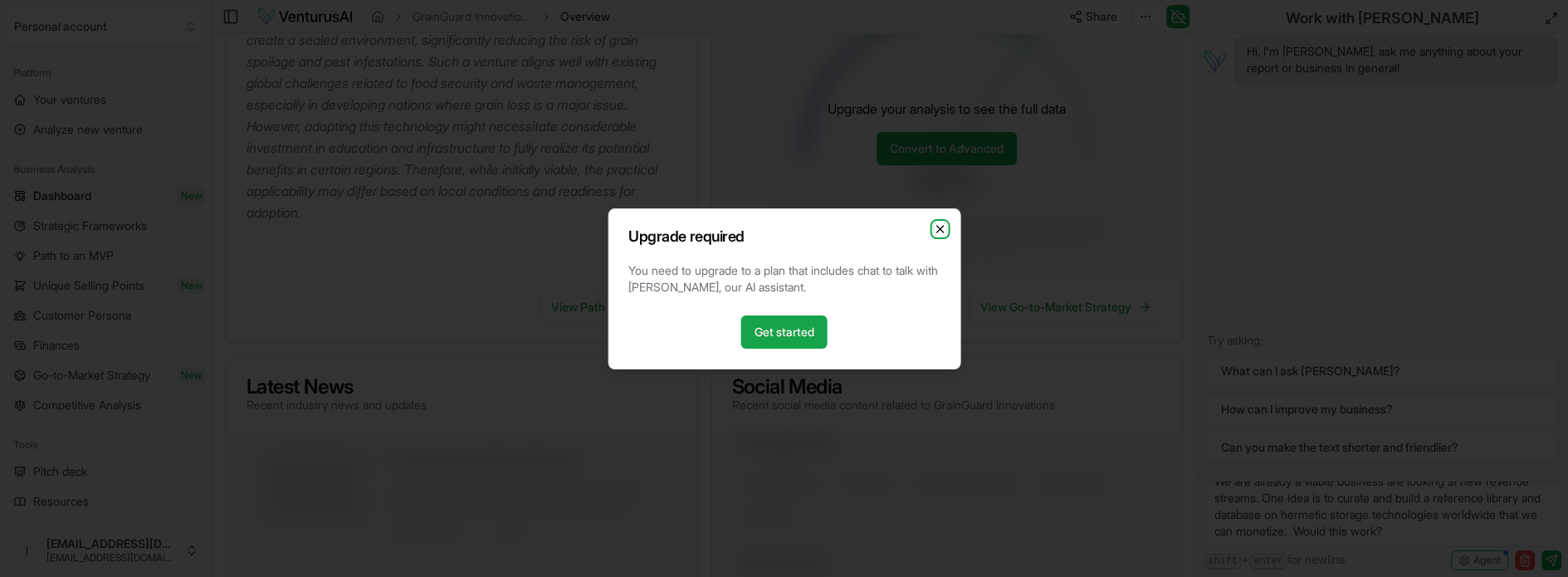 click 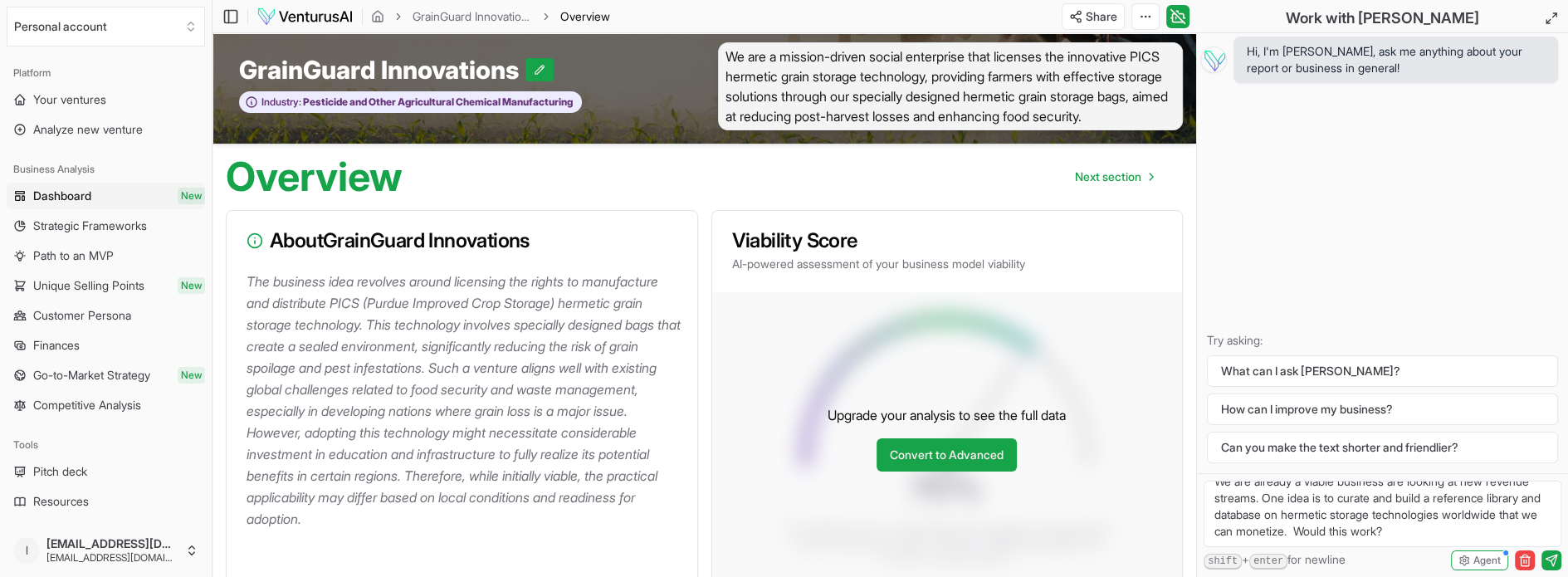 scroll, scrollTop: 0, scrollLeft: 0, axis: both 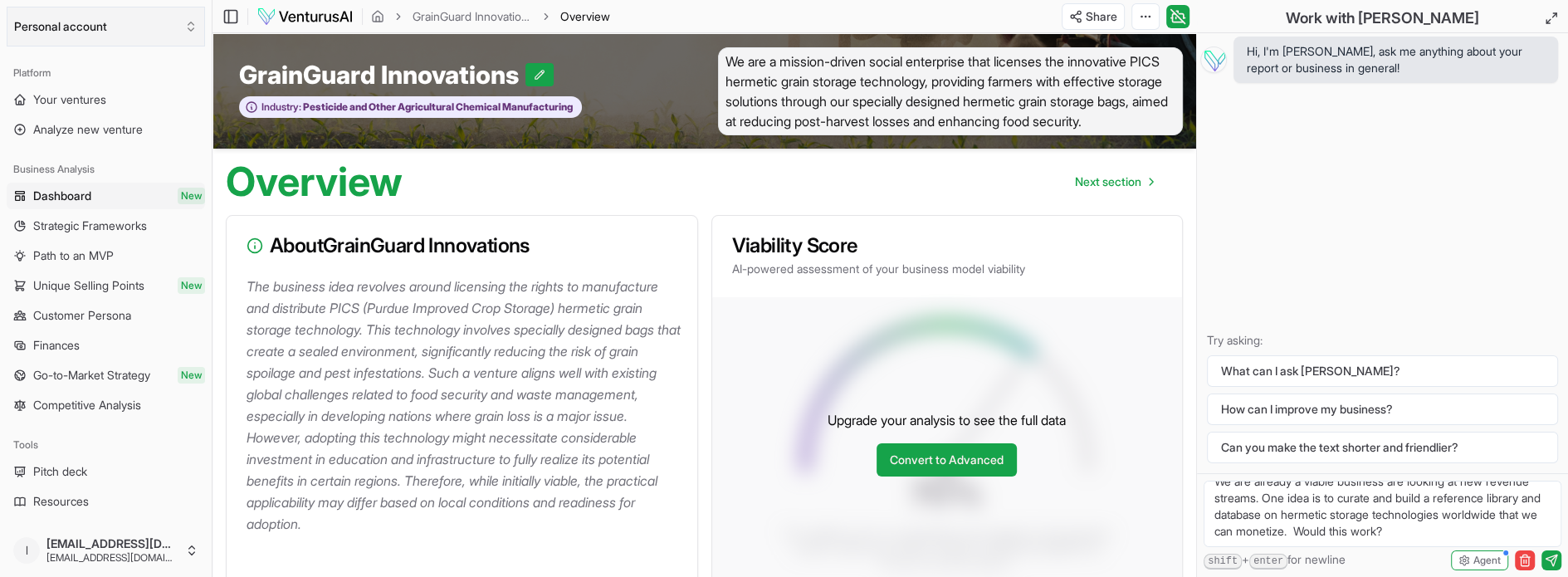 click on "Personal account" at bounding box center [105, 27] 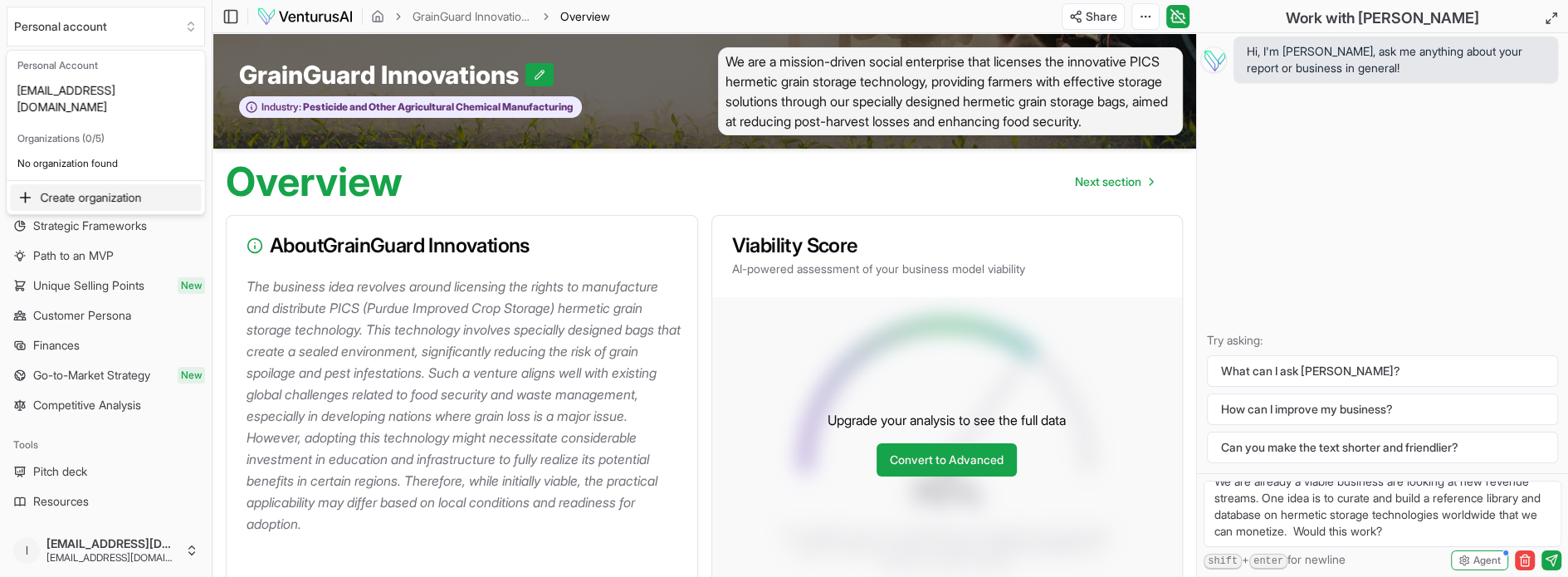 click on "We value your privacy We use cookies to enhance your browsing experience, serve personalized ads or content, and analyze our traffic. By clicking "Accept All", you consent to our use of cookies. Customize    Accept All Customize Consent Preferences   We use cookies to help you navigate efficiently and perform certain functions. You will find detailed information about all cookies under each consent category below. The cookies that are categorized as "Necessary" are stored on your browser as they are essential for enabling the basic functionalities of the site. ...  Show more Necessary Always Active Necessary cookies are required to enable the basic features of this site, such as providing secure log-in or adjusting your consent preferences. These cookies do not store any personally identifiable data. Cookie cookieyes-consent Duration 1 year Description Cookie __cf_bm Duration 1 hour Description This cookie, set by Cloudflare, is used to support Cloudflare Bot Management.  Cookie _cfuvid Duration session lidc" at bounding box center (784, 288) 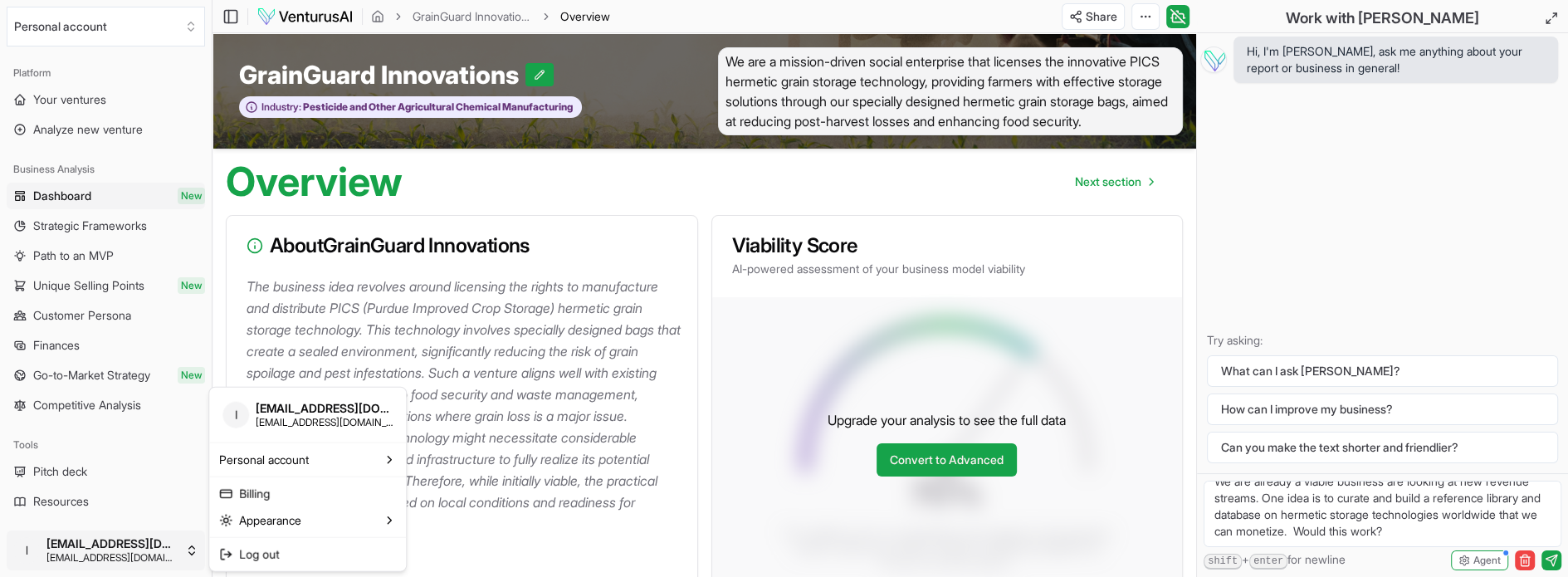 click on "We value your privacy We use cookies to enhance your browsing experience, serve personalized ads or content, and analyze our traffic. By clicking "Accept All", you consent to our use of cookies. Customize    Accept All Customize Consent Preferences   We use cookies to help you navigate efficiently and perform certain functions. You will find detailed information about all cookies under each consent category below. The cookies that are categorized as "Necessary" are stored on your browser as they are essential for enabling the basic functionalities of the site. ...  Show more Necessary Always Active Necessary cookies are required to enable the basic features of this site, such as providing secure log-in or adjusting your consent preferences. These cookies do not store any personally identifiable data. Cookie cookieyes-consent Duration 1 year Description Cookie __cf_bm Duration 1 hour Description This cookie, set by Cloudflare, is used to support Cloudflare Bot Management.  Cookie _cfuvid Duration session lidc" at bounding box center [784, 288] 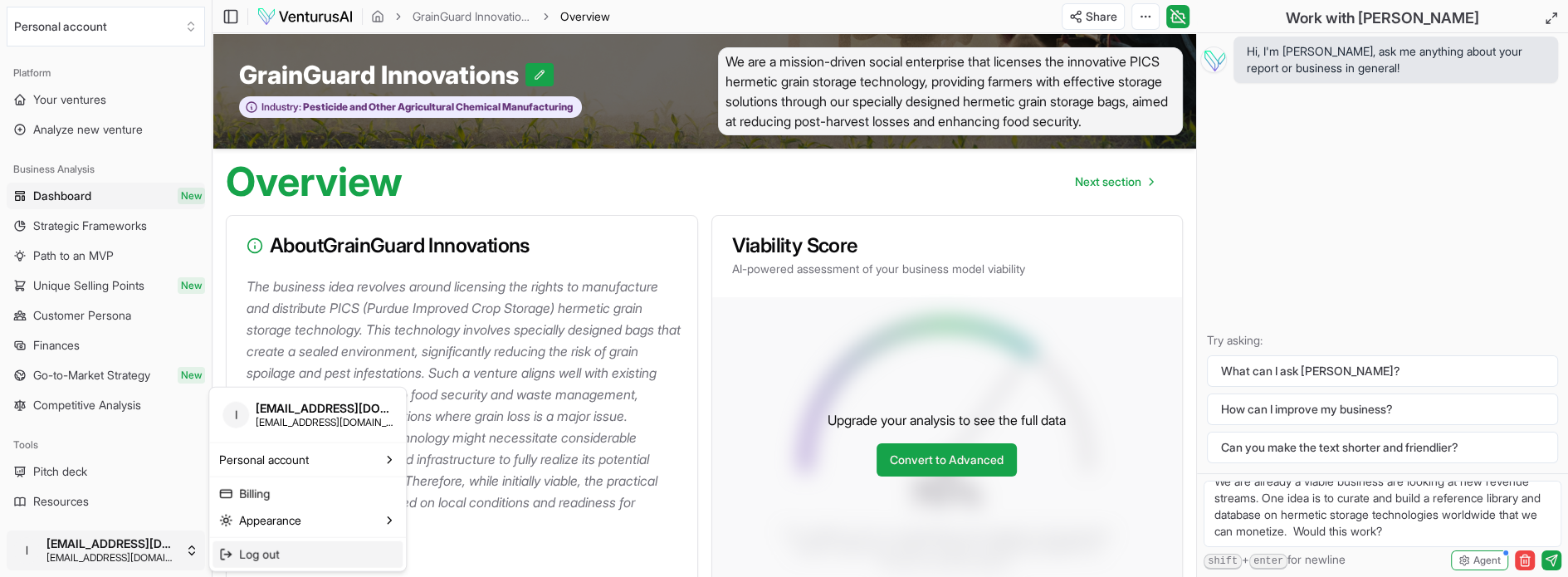 click on "Log out" at bounding box center [259, 554] 